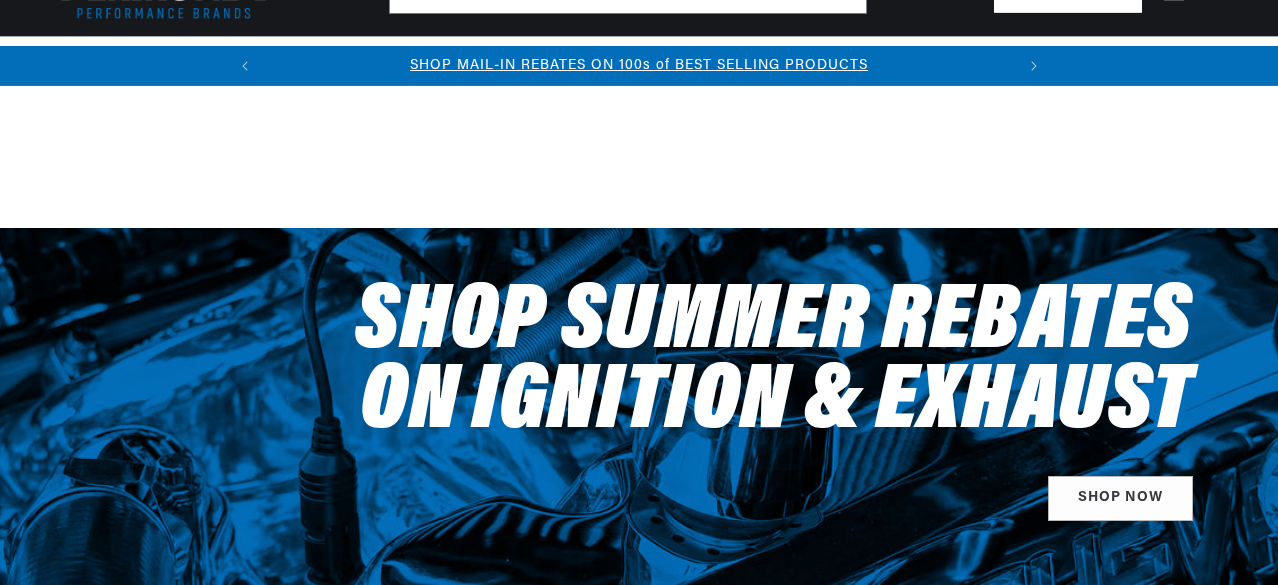 click on "Year
2022
2021
2020
2019
2018
2017
2016
2015
2014
2013
2012
2011
2010
2009
2008
2007
2006
2005
2004
2003
2002
2001
2000
1999
1998
1997
1996
1995
1994
1993
1992
1991
1990
1989
1988
1987
1986 1985" at bounding box center (321, 872) 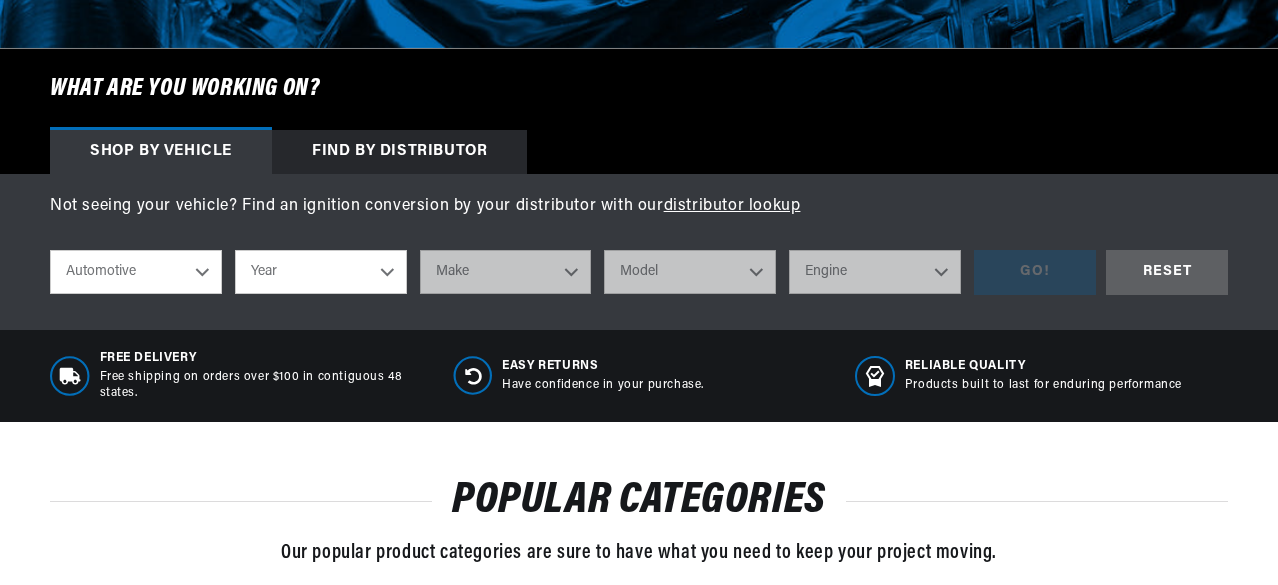 scroll, scrollTop: 600, scrollLeft: 0, axis: vertical 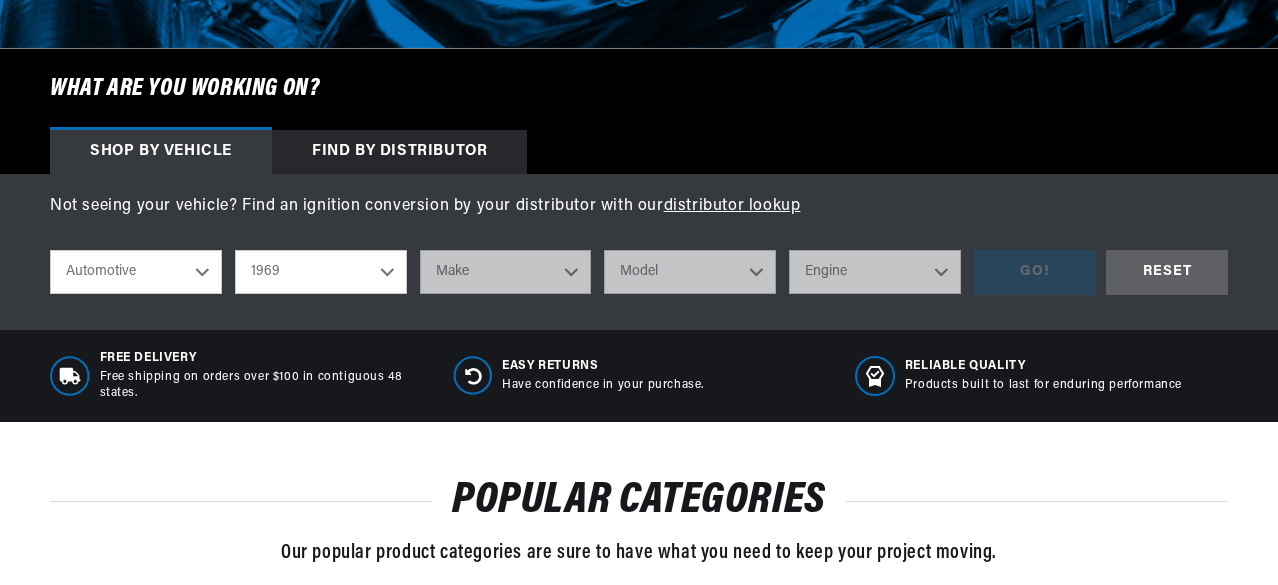 click on "Year
2022
2021
2020
2019
2018
2017
2016
2015
2014
2013
2012
2011
2010
2009
2008
2007
2006
2005
2004
2003
2002
2001
2000
1999
1998
1997
1996
1995
1994
1993
1992
1991
1990
1989
1988
1987
1986 1985" at bounding box center [321, 272] 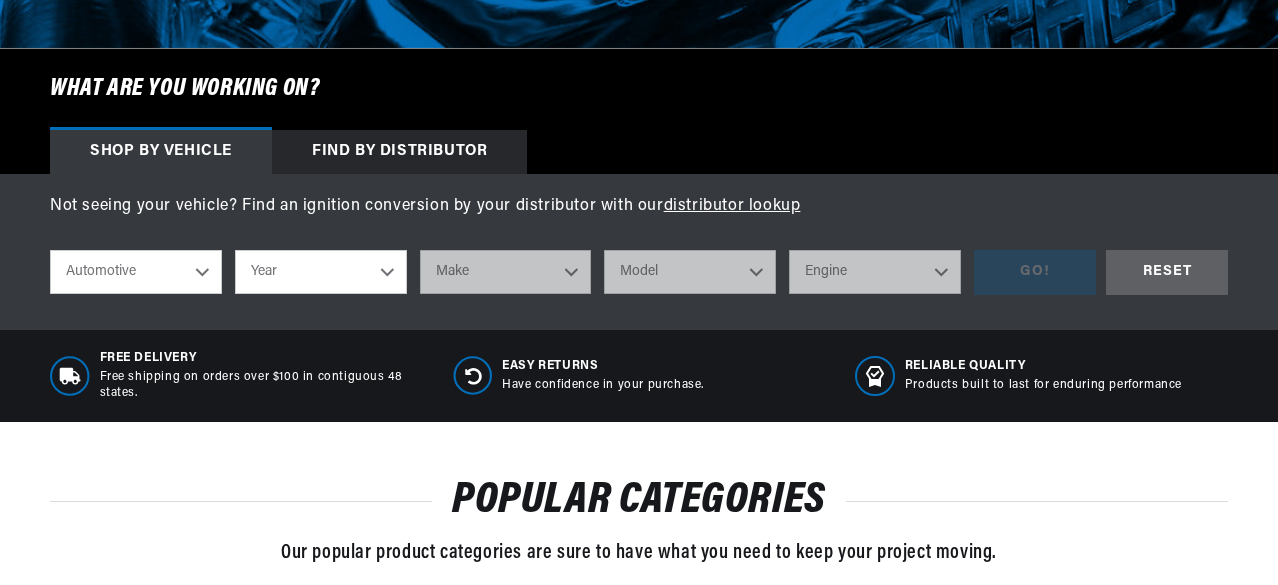 select on "1969" 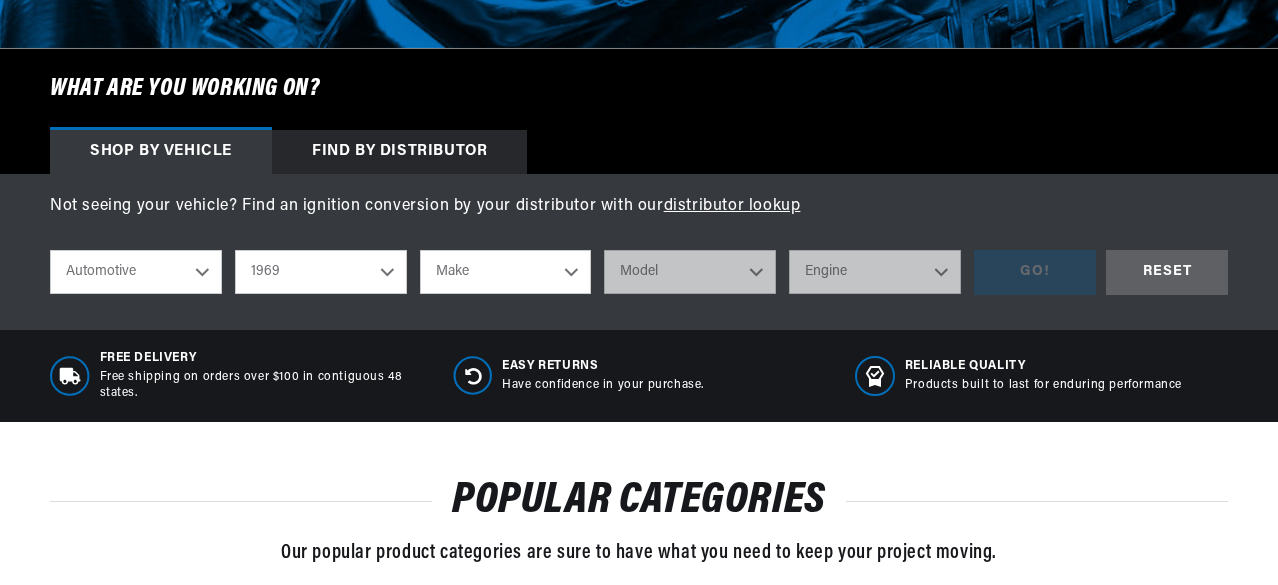 click on "Make
Alfa Romeo
American Motors
Aston Martin
Austin
Austin Healey
Avanti
BMW
Buick
Cadillac
Checker
Chevrolet
Chrysler
Citroen
Dodge
Ferrari
Fiat
Ford
Ford (Europe)
GMC
Honda
IHC Truck
International
Jaguar
Jeep
Lamborghini
Lancia
Lincoln
Lotus
Maserati
Mercedes-Benz
Mercury
MG
Morris" at bounding box center (506, 272) 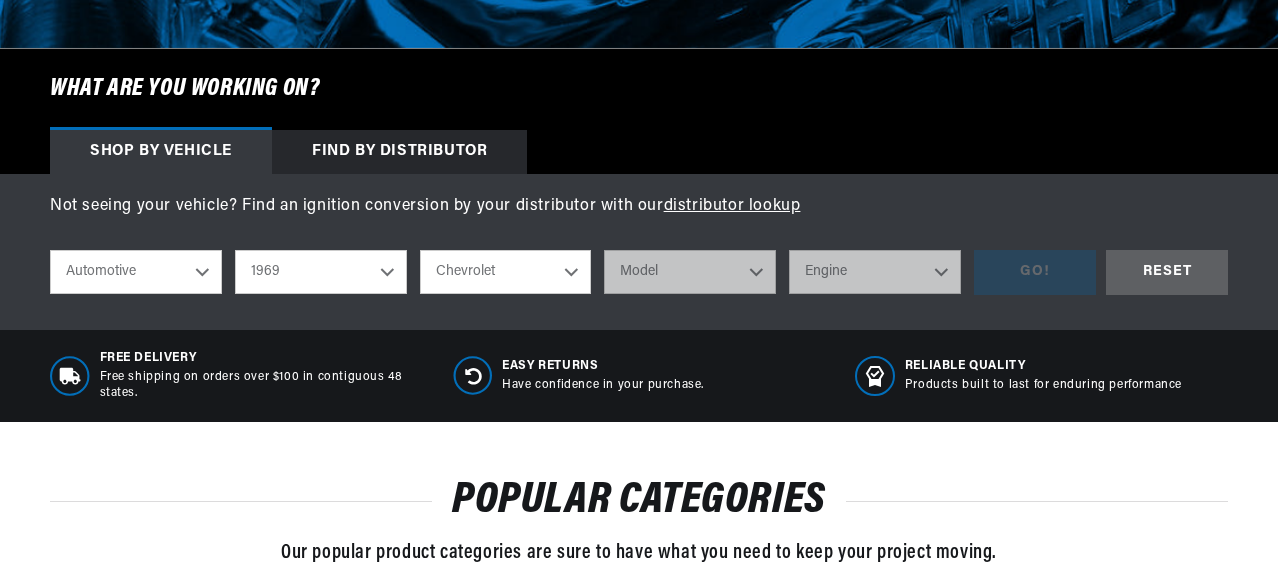 click on "Make
Alfa Romeo
American Motors
Aston Martin
Austin
Austin Healey
Avanti
BMW
Buick
Cadillac
Checker
Chevrolet
Chrysler
Citroen
Dodge
Ferrari
Fiat
Ford
Ford (Europe)
GMC
Honda
IHC Truck
International
Jaguar
Jeep
Lamborghini
Lancia
Lincoln
Lotus
Maserati
Mercedes-Benz
Mercury
MG
Morris" at bounding box center (506, 272) 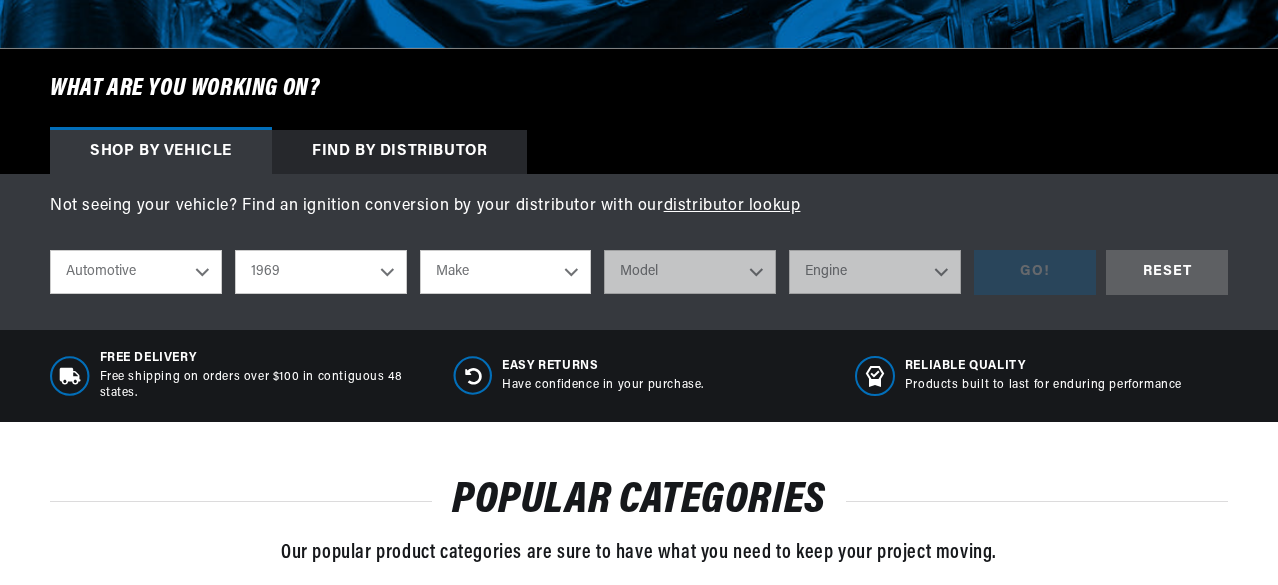select on "Chevrolet" 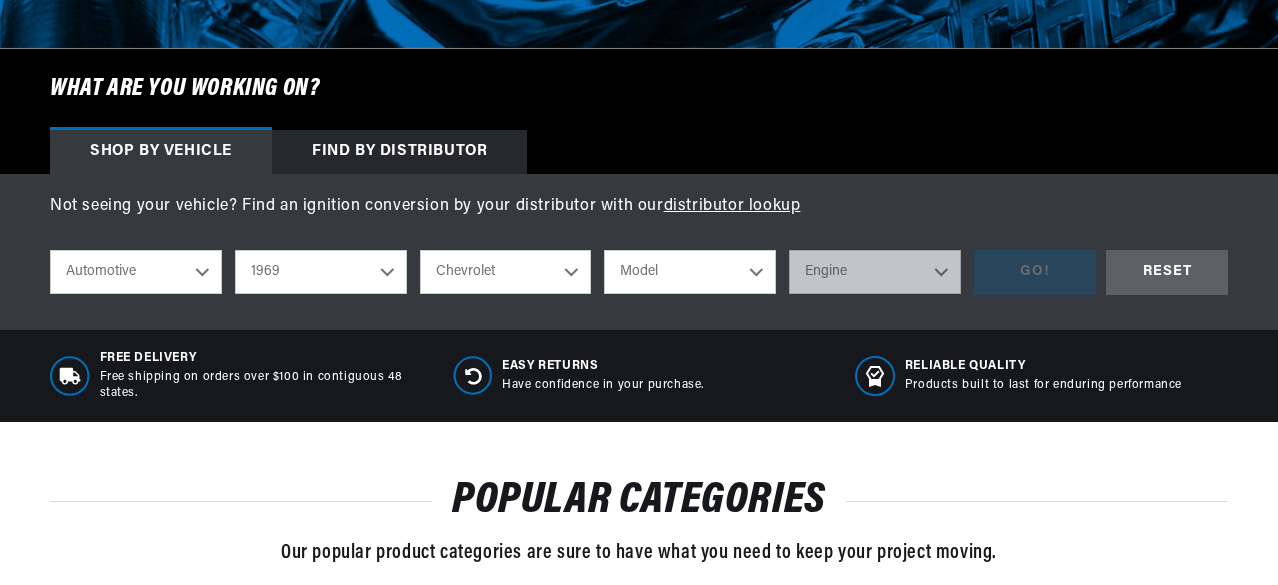 click on "Model
Bel Air
Biscayne
Blazer
Brookwood
C10 Pickup
C10 Suburban
C20 Pickup
C20 Suburban
C30 Pickup
C50
C60
Camaro
Caprice
Chevelle
Corvair
Corvette
El Camino
Estate
G10 Van
G20 Van
Impala
K10 Pickup
K10 Suburban
K20 Pickup
K20 Suburban
K30 Pickup
Kingswood
Nova
P10 Van
P20 Van
P30 Van
Townsman" at bounding box center (690, 272) 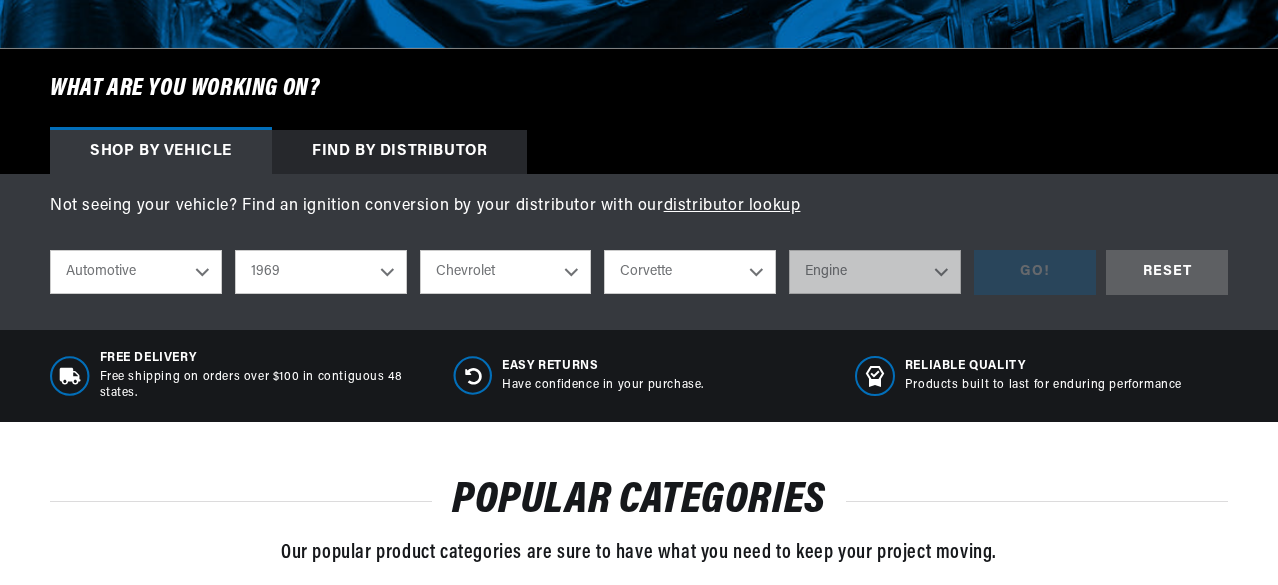 click on "Model
Bel Air
Biscayne
Blazer
Brookwood
C10 Pickup
C10 Suburban
C20 Pickup
C20 Suburban
C30 Pickup
C50
C60
Camaro
Caprice
Chevelle
Corvair
Corvette
El Camino
Estate
G10 Van
G20 Van
Impala
K10 Pickup
K10 Suburban
K20 Pickup
K20 Suburban
K30 Pickup
Kingswood
Nova
P10 Van
P20 Van
P30 Van
Townsman" at bounding box center (690, 272) 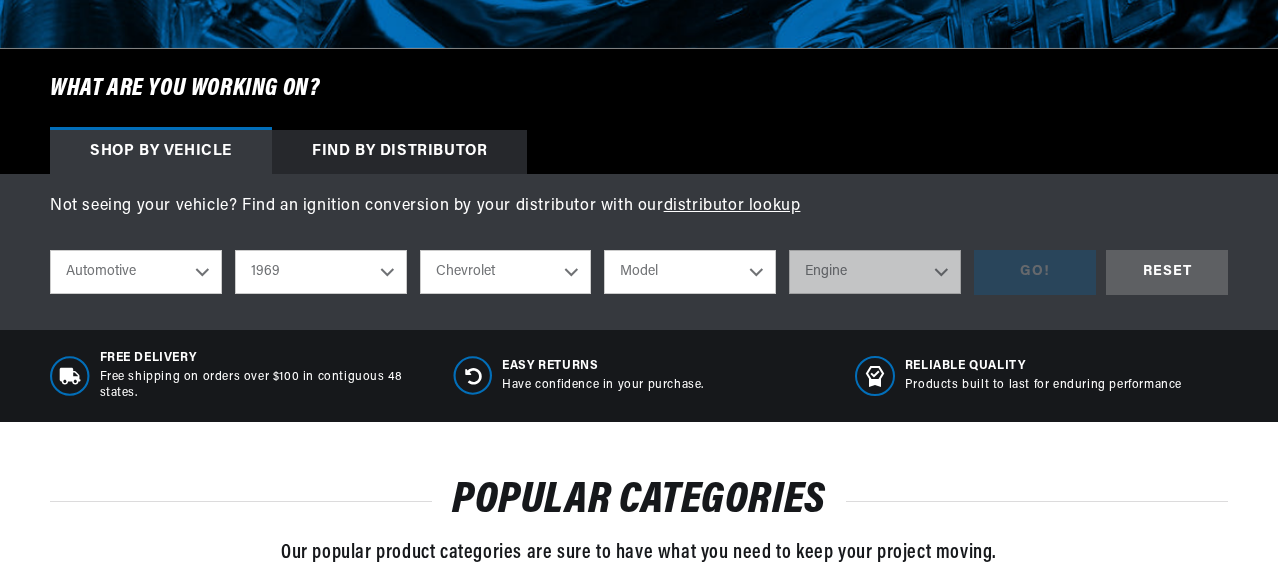 select on "Corvette" 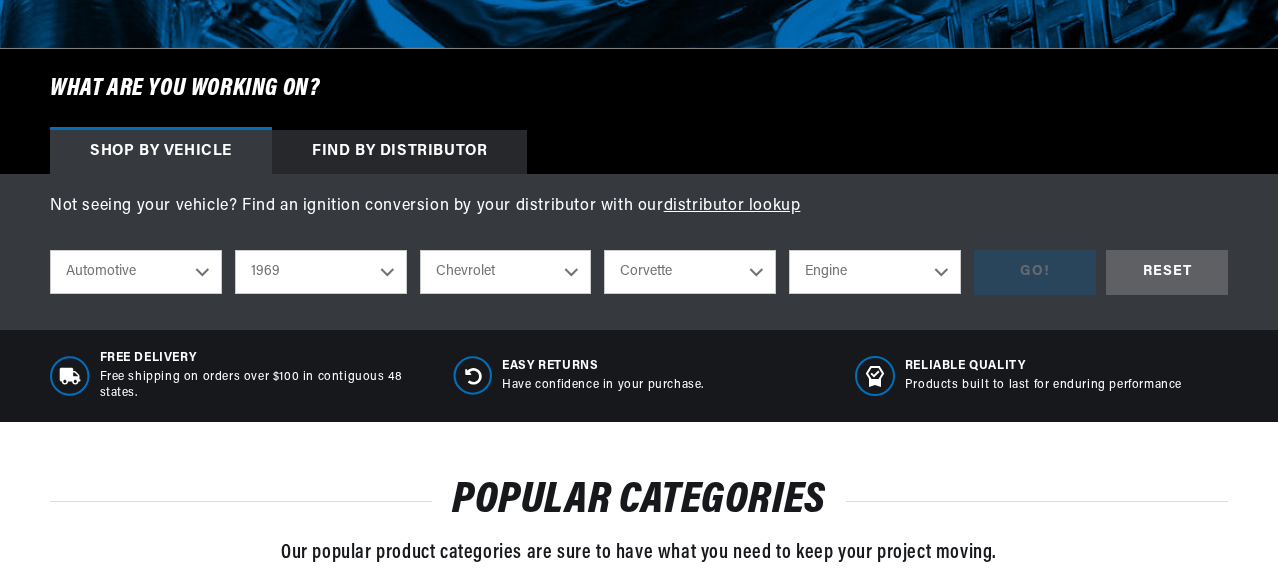 click on "Engine
4.6L
7.4L
327cid / 5.3L
327cid / 5.4L
350cid / 5.7L
396cid / 6.5L
427cid / 7.0L" at bounding box center [875, 272] 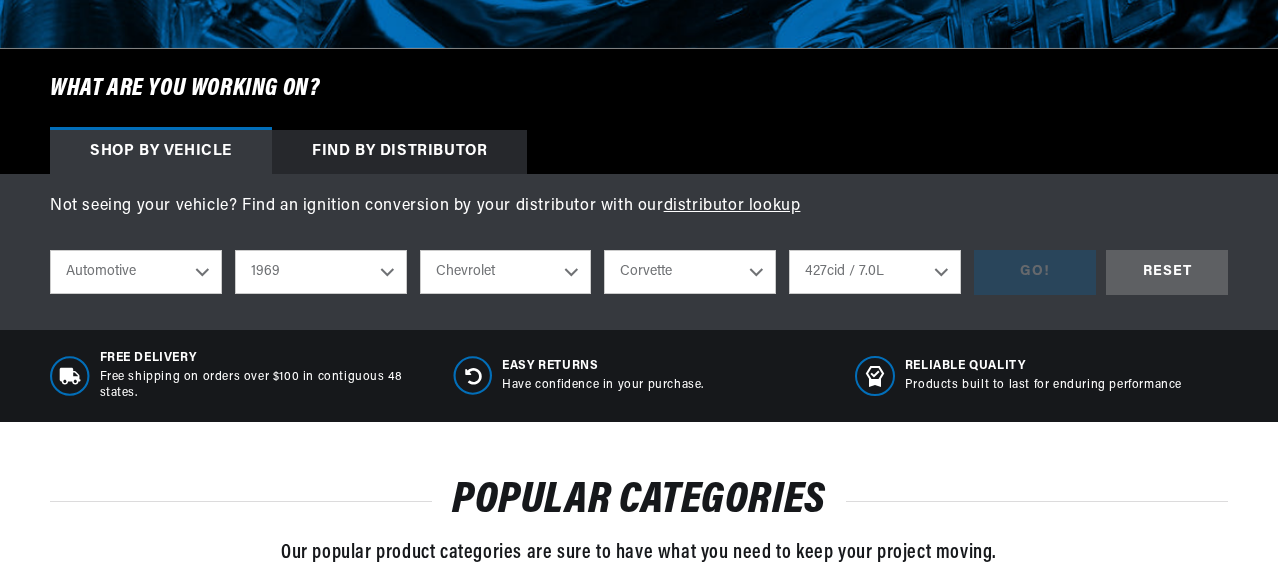 click on "Engine
4.6L
7.4L
327cid / 5.3L
327cid / 5.4L
350cid / 5.7L
396cid / 6.5L
427cid / 7.0L" at bounding box center (875, 272) 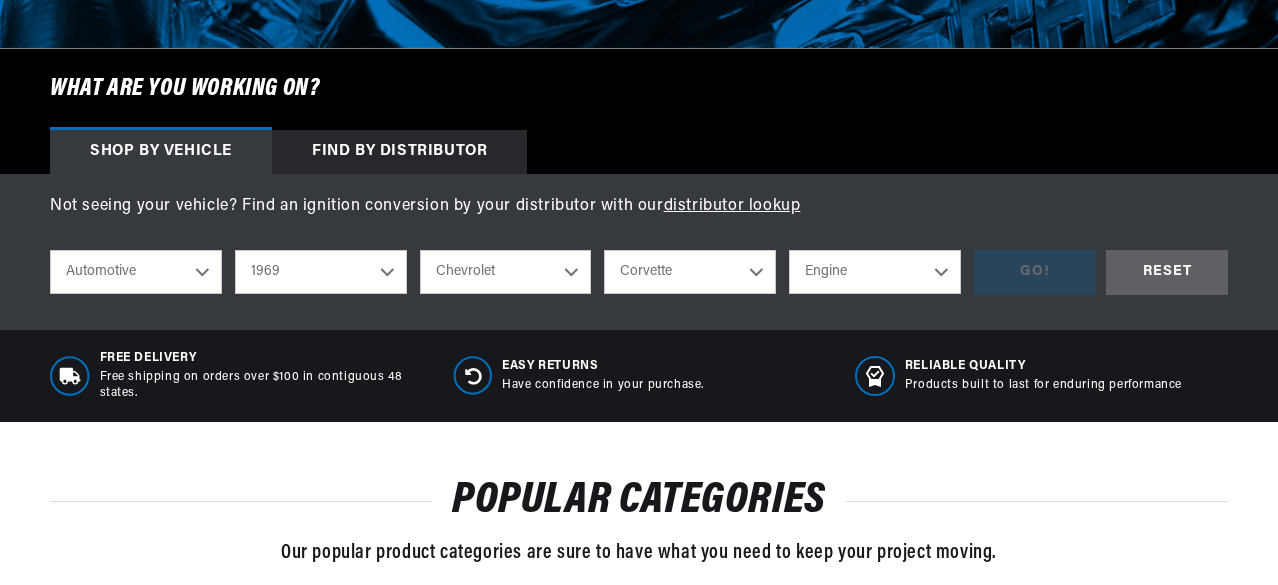 select on "427cid-7.0L" 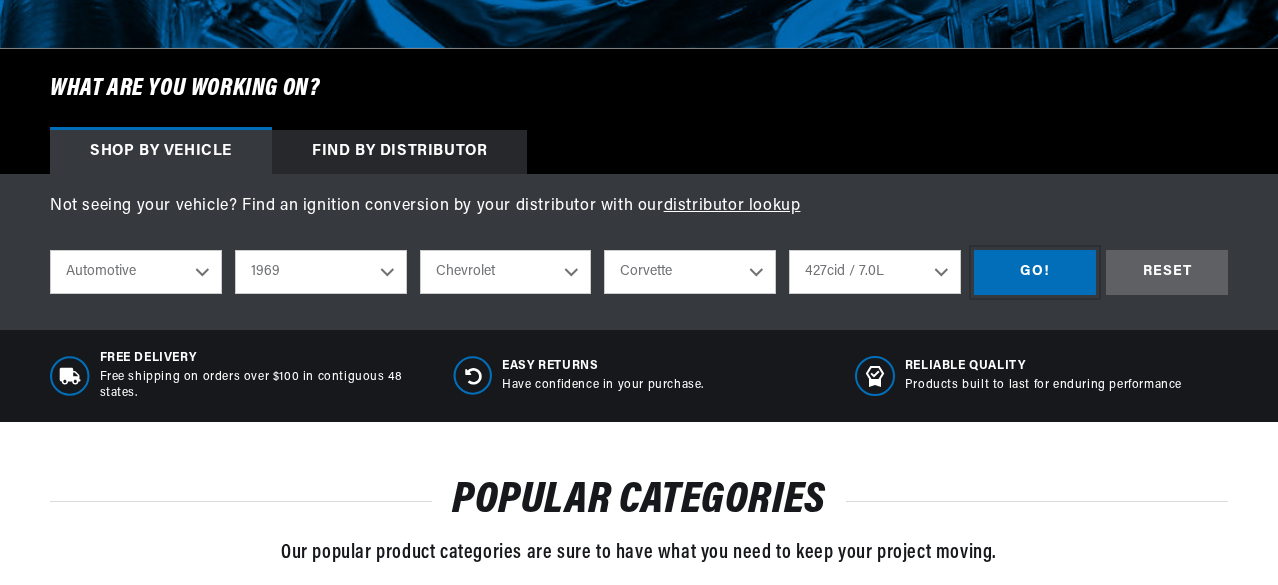 click on "GO!" at bounding box center (1035, 272) 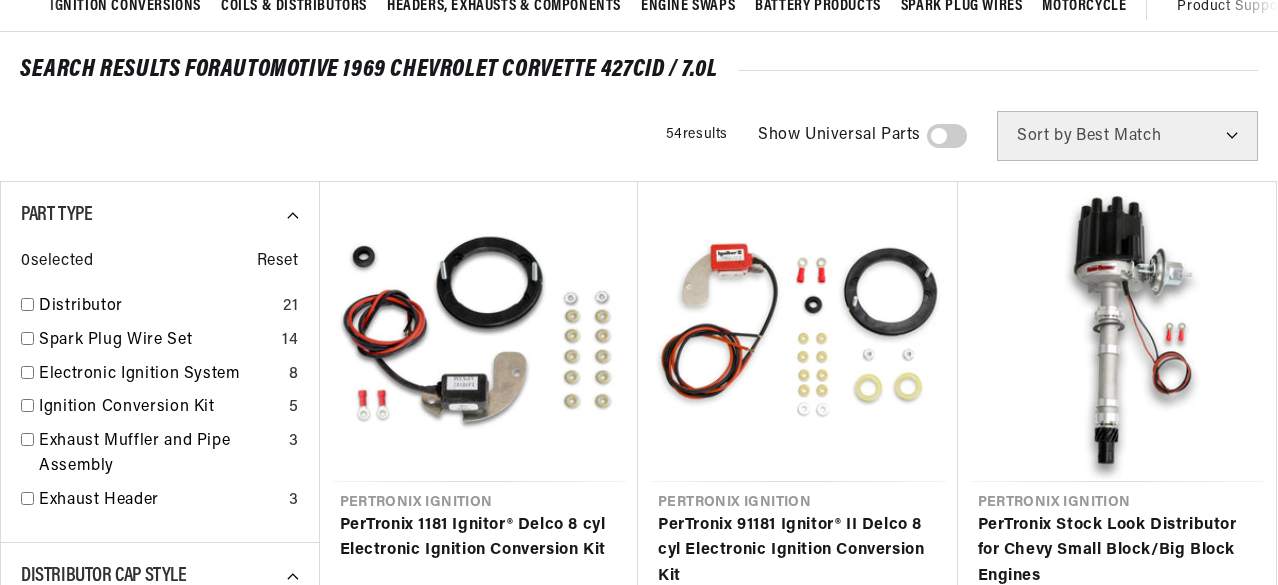 scroll, scrollTop: 200, scrollLeft: 0, axis: vertical 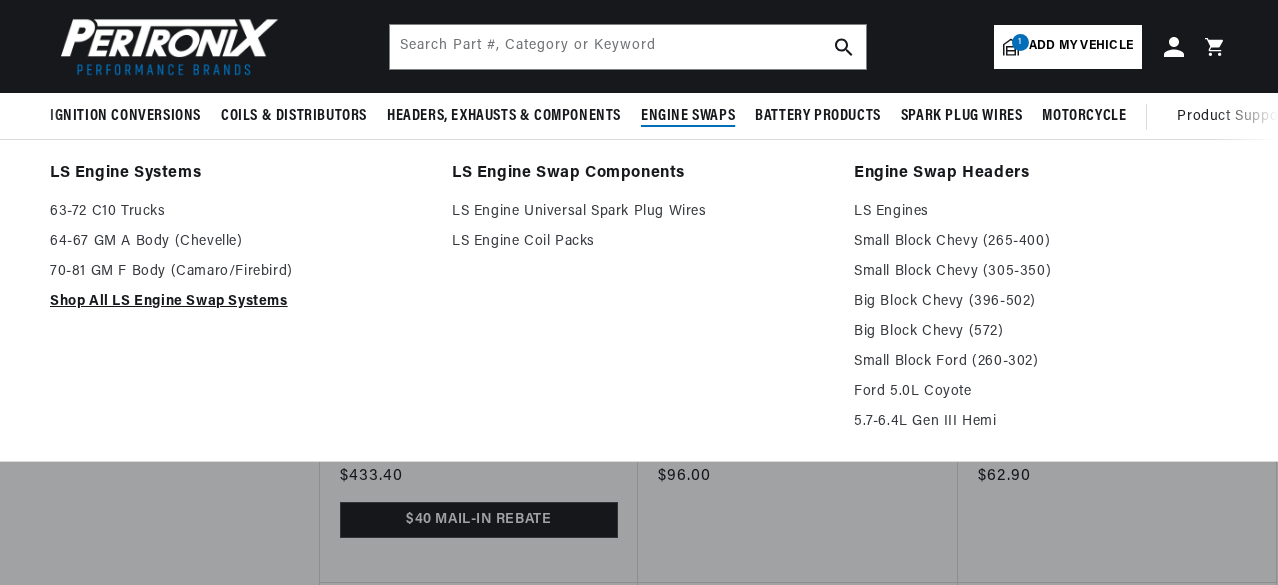click on "Shop All LS Engine Swap Systems" at bounding box center [237, 302] 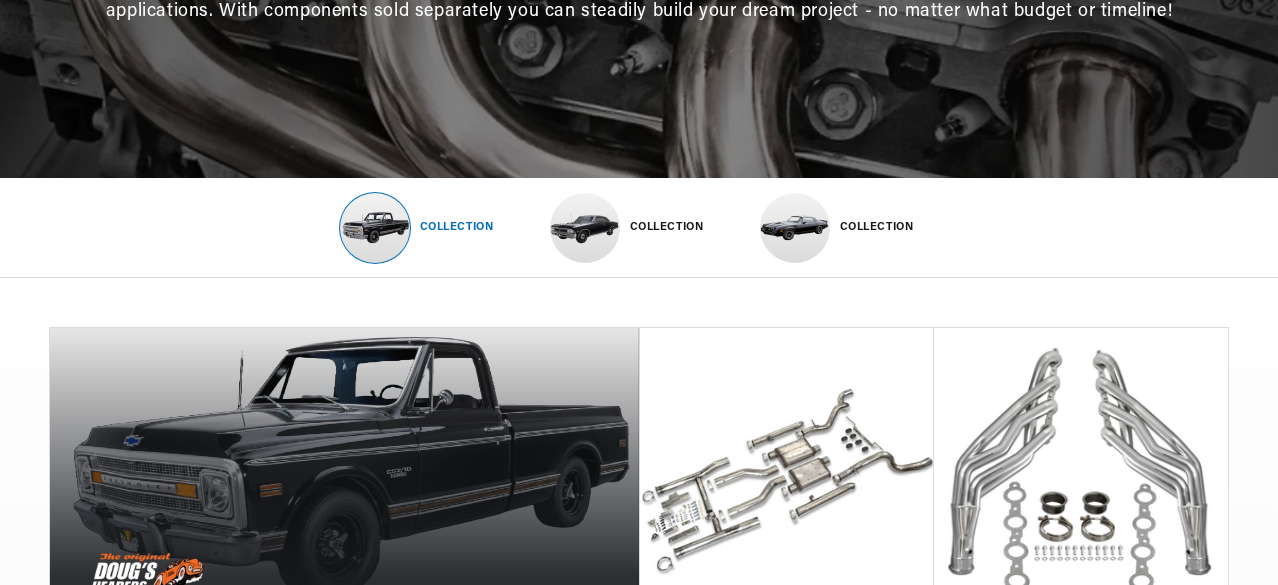 scroll, scrollTop: 400, scrollLeft: 0, axis: vertical 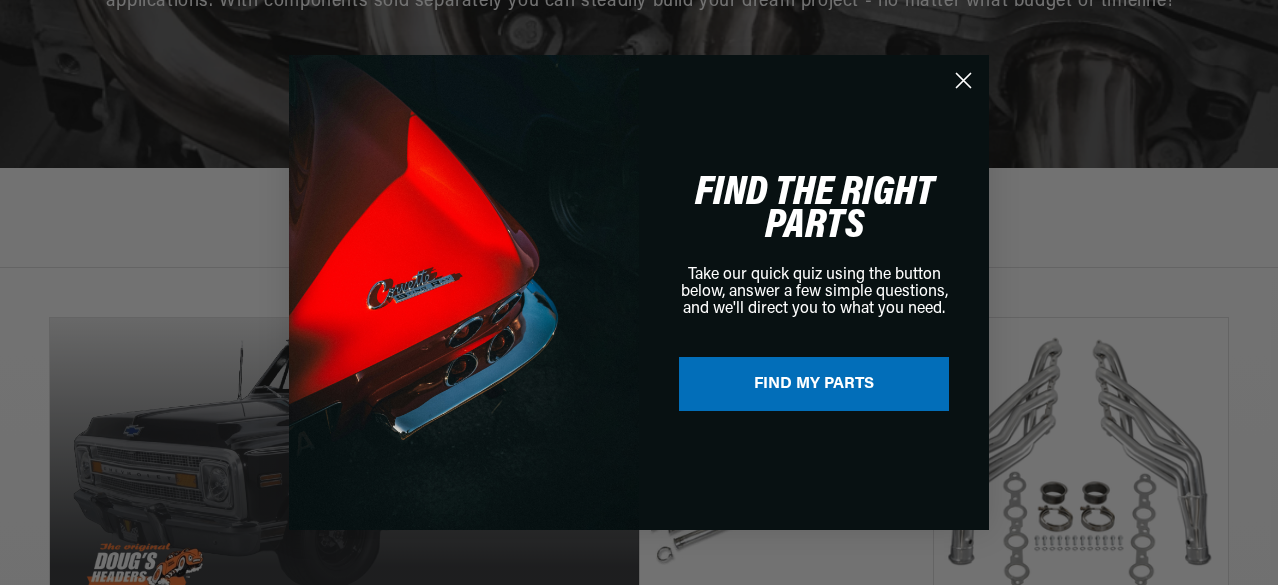 click 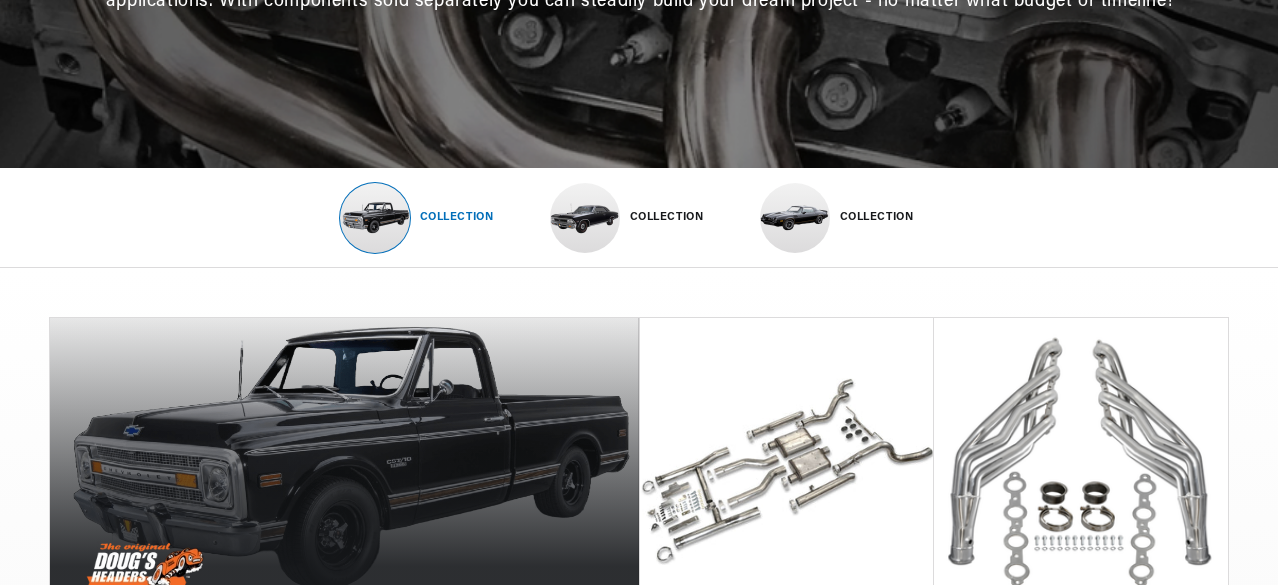 scroll, scrollTop: 0, scrollLeft: 746, axis: horizontal 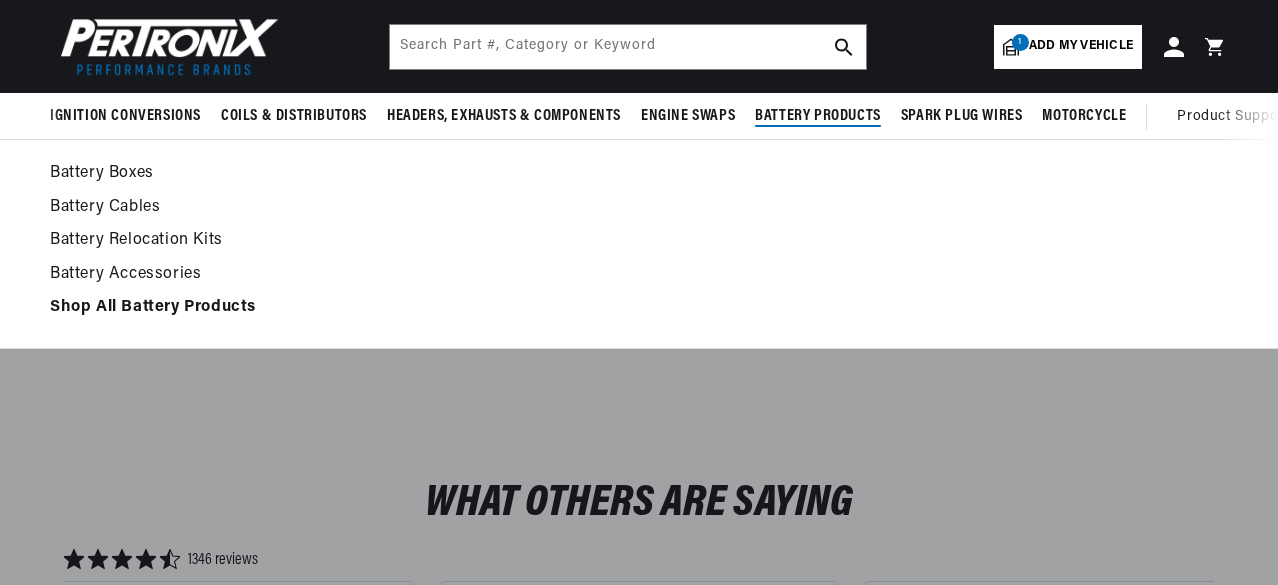 click on "Battery Boxes" at bounding box center (639, 174) 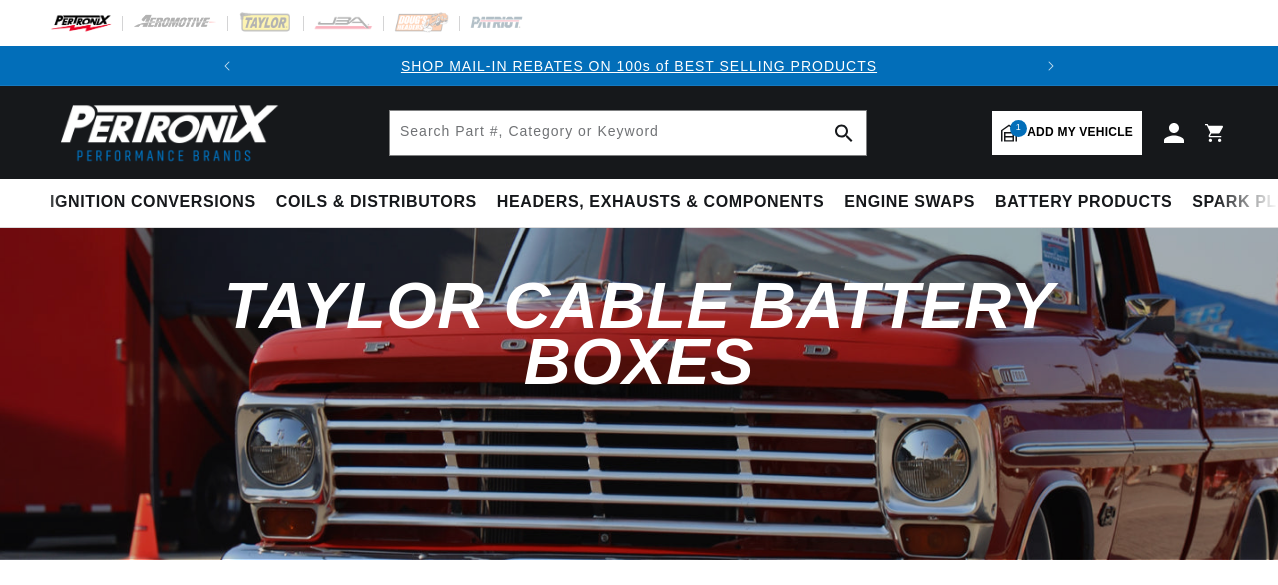 scroll, scrollTop: 0, scrollLeft: 0, axis: both 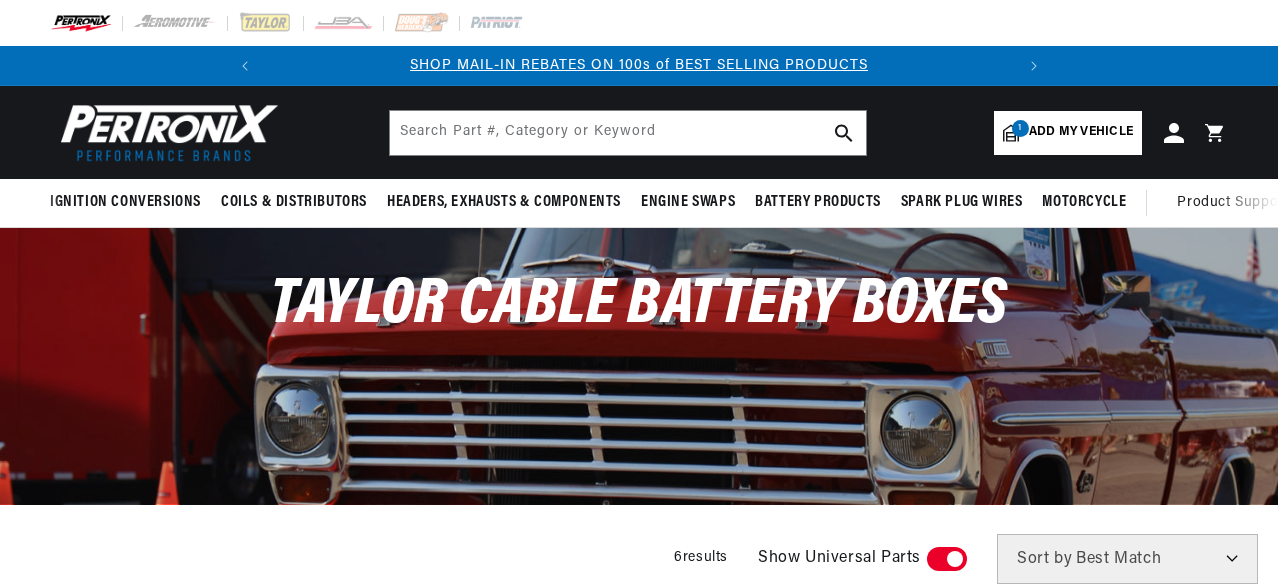 click on "1 Add my vehicle" at bounding box center [1068, 133] 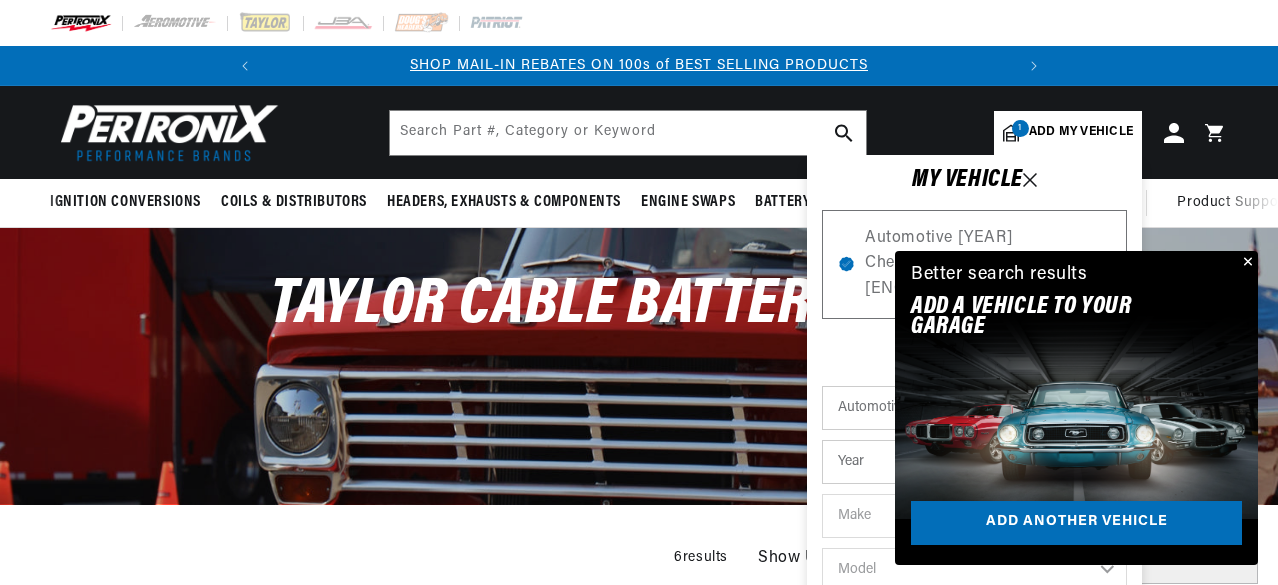 click on "Product Support
Distributor Lookup
Product FAQs
Product Catalogs
Shipping & Delivery
Returns
Ordering FAQs" at bounding box center (1222, 203) 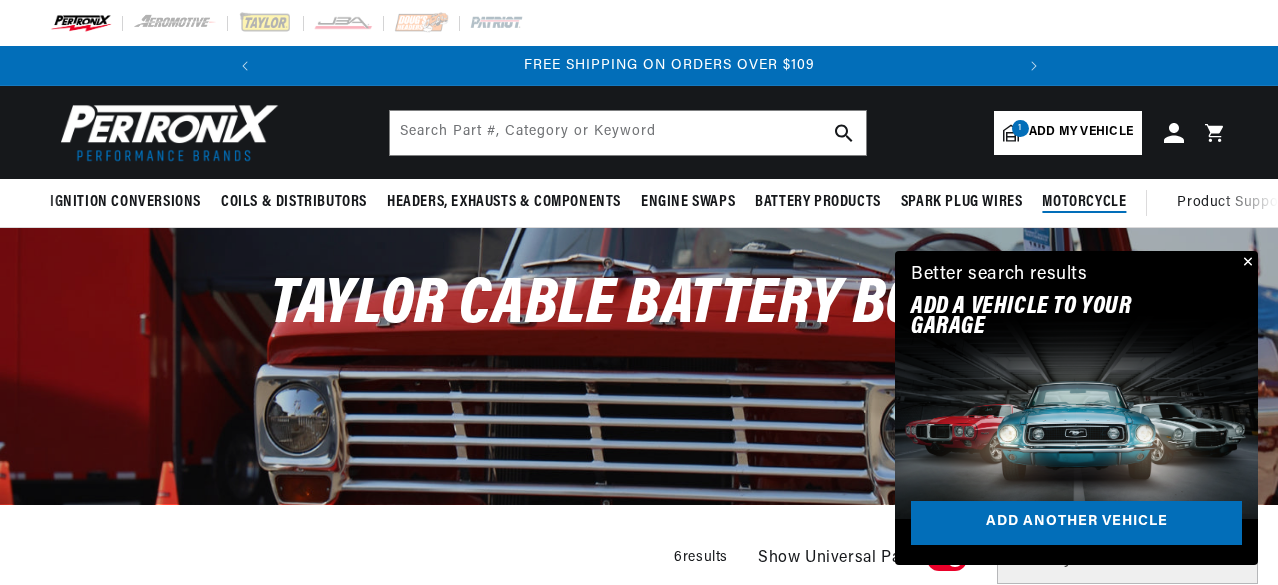 scroll, scrollTop: 0, scrollLeft: 746, axis: horizontal 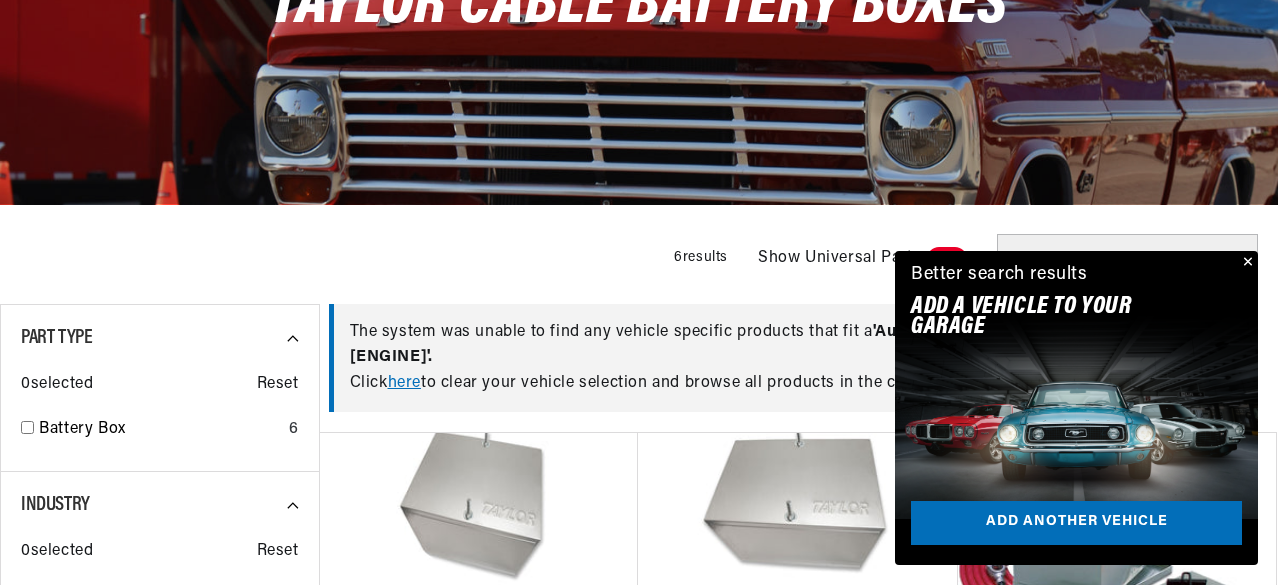 click at bounding box center (1246, 263) 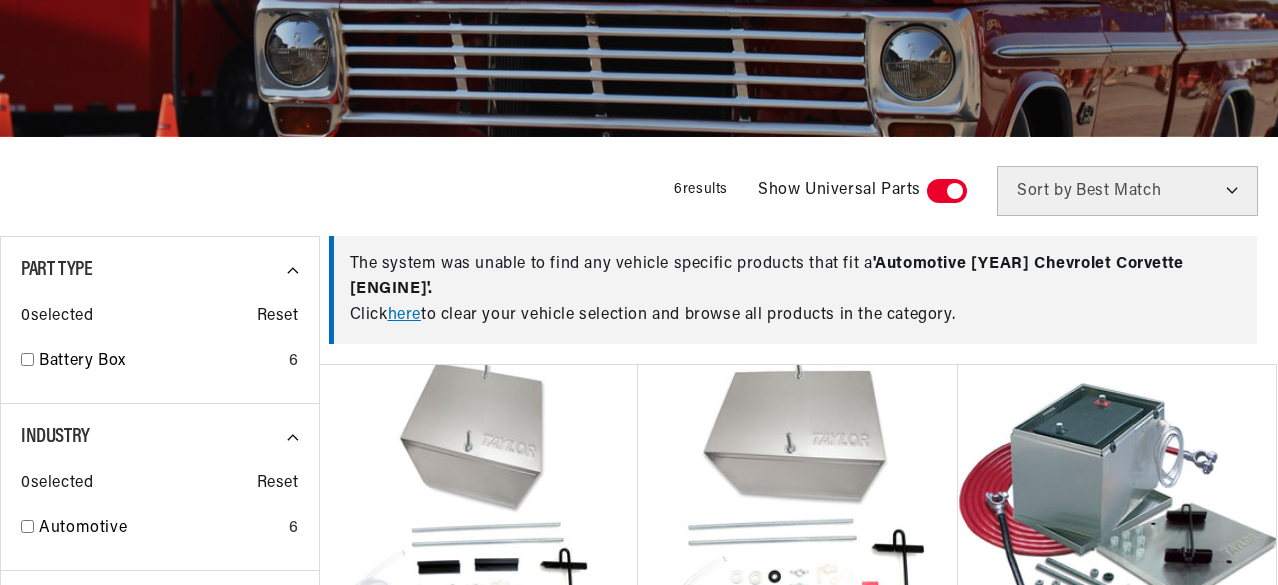 scroll, scrollTop: 400, scrollLeft: 0, axis: vertical 